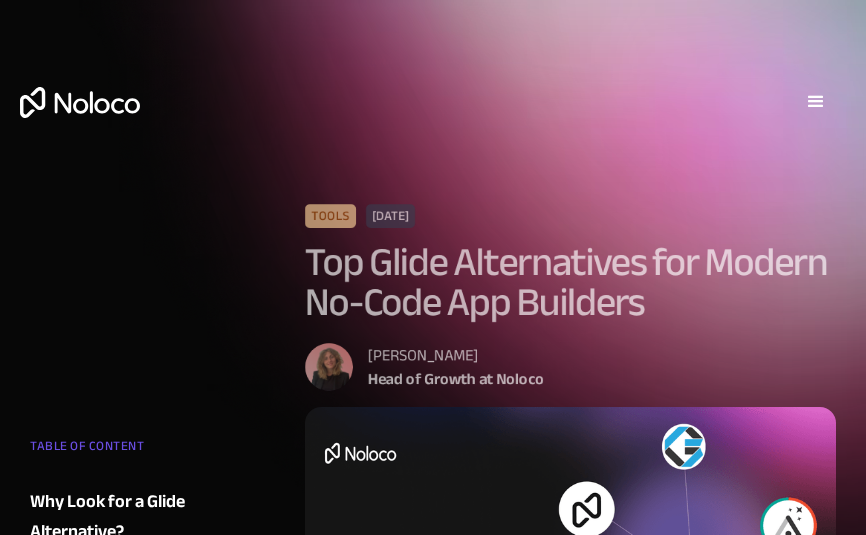 scroll, scrollTop: 0, scrollLeft: 0, axis: both 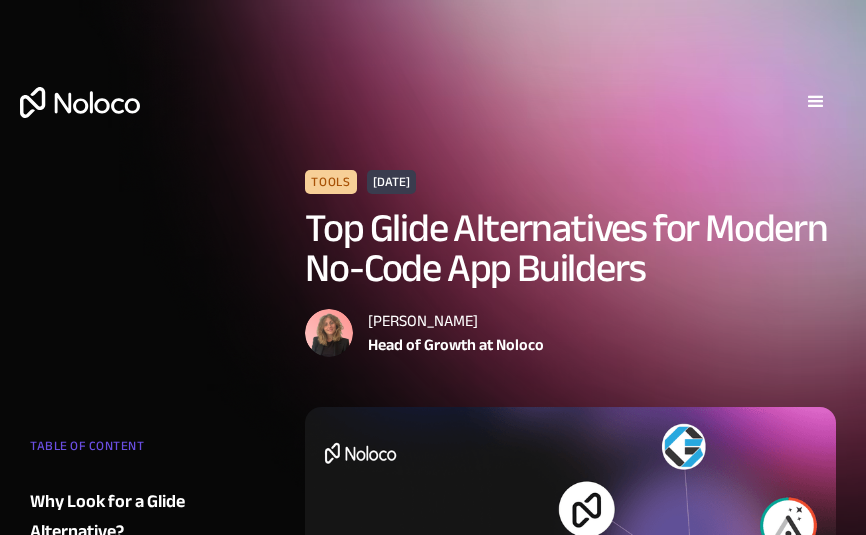 click at bounding box center [816, 102] 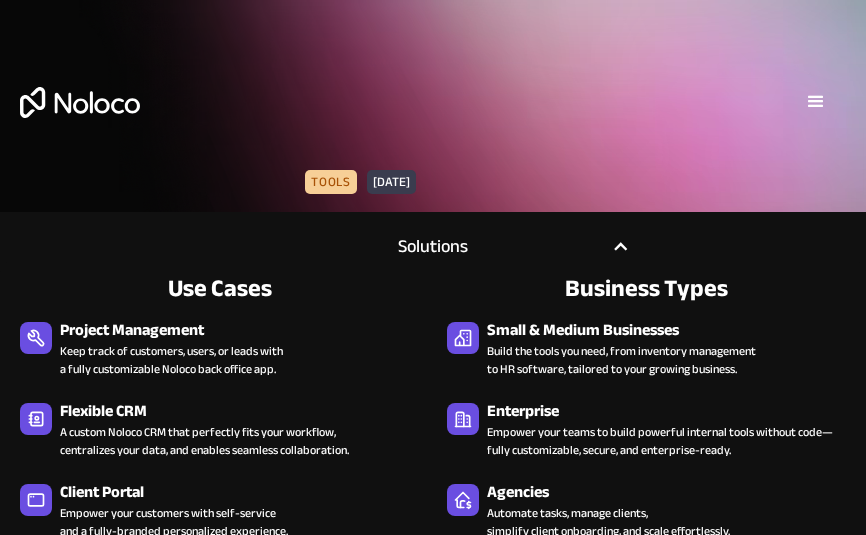 click at bounding box center (621, 247) 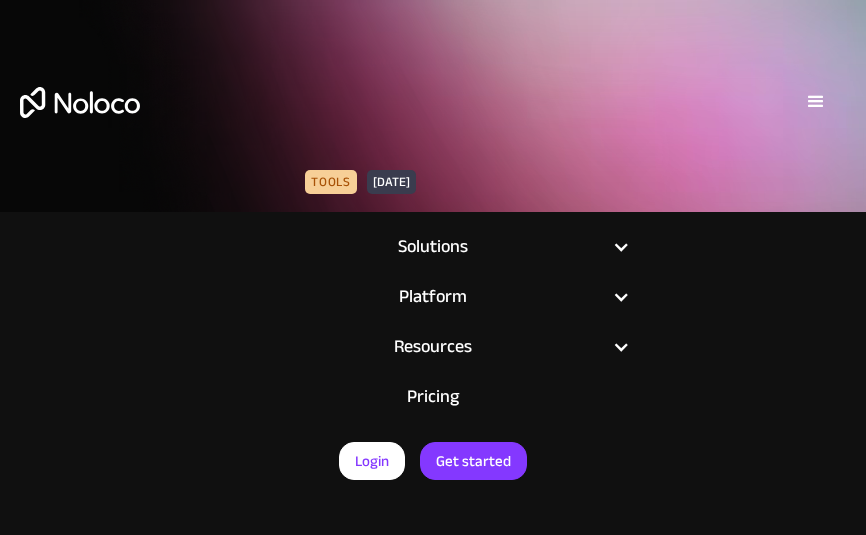click at bounding box center [621, 247] 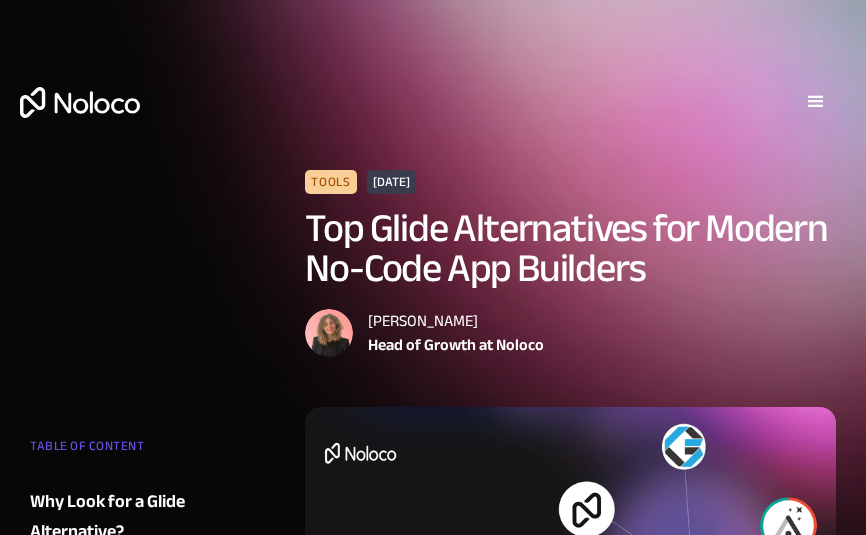 scroll, scrollTop: 0, scrollLeft: 0, axis: both 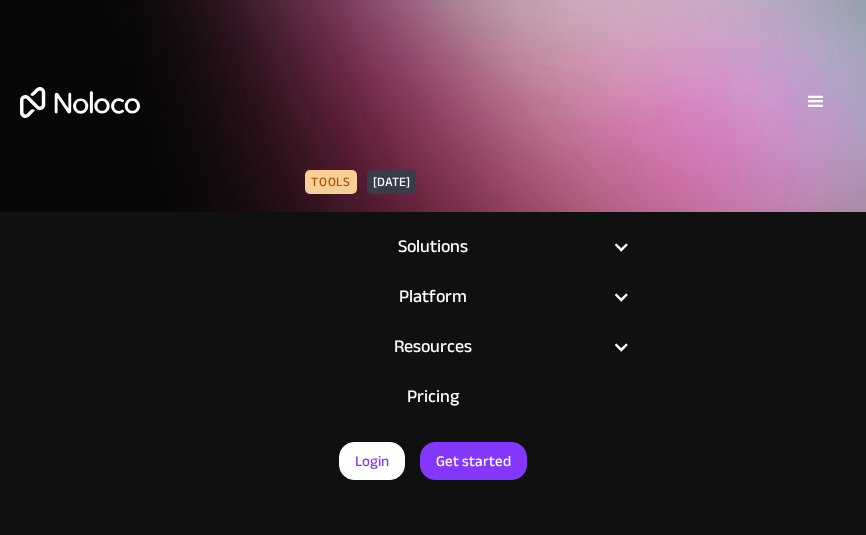 click on "Pricing" at bounding box center (433, 397) 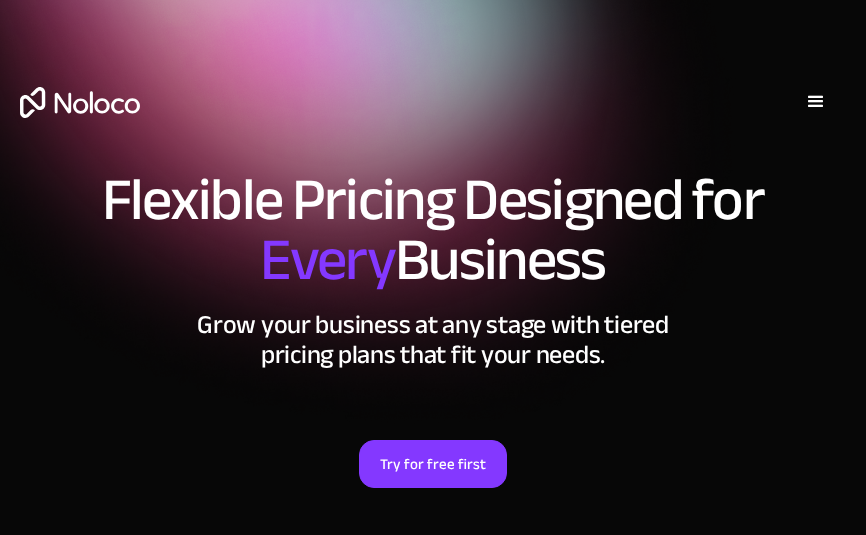 scroll, scrollTop: 0, scrollLeft: 0, axis: both 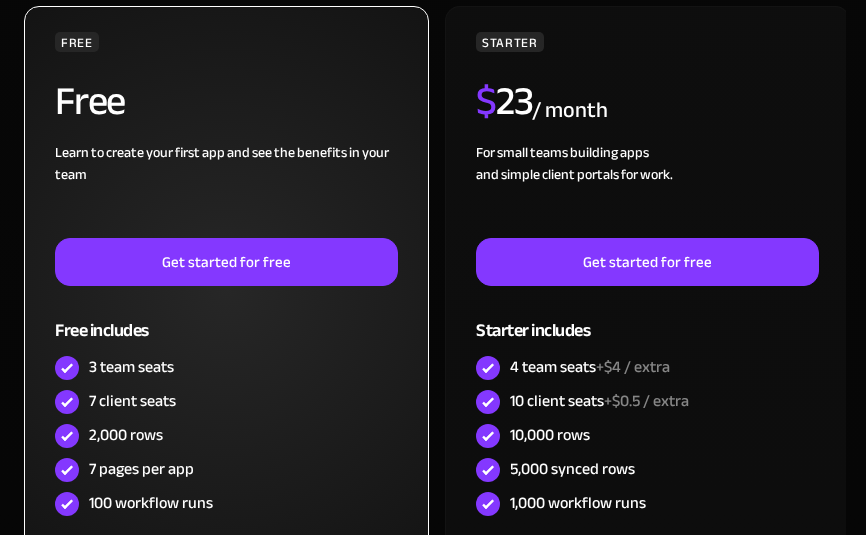 click on "7 pages per app" at bounding box center [141, 469] 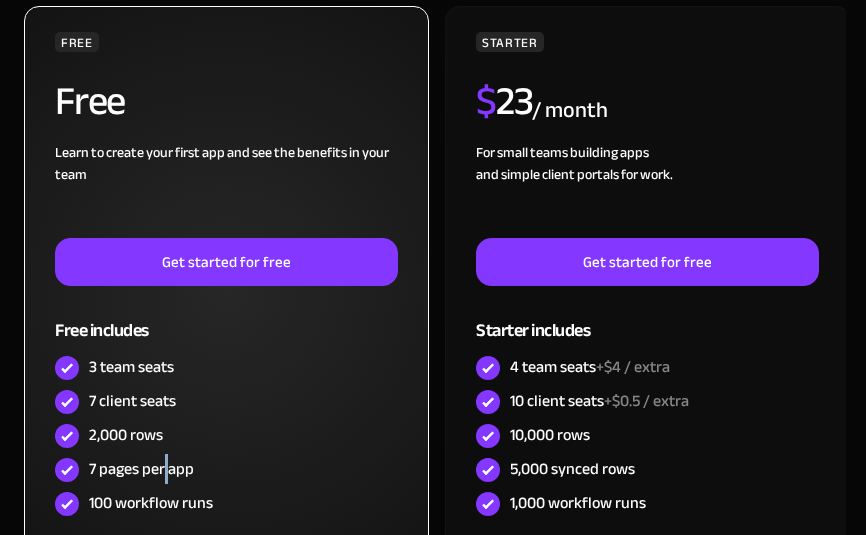 click on "7 pages per app" at bounding box center [141, 469] 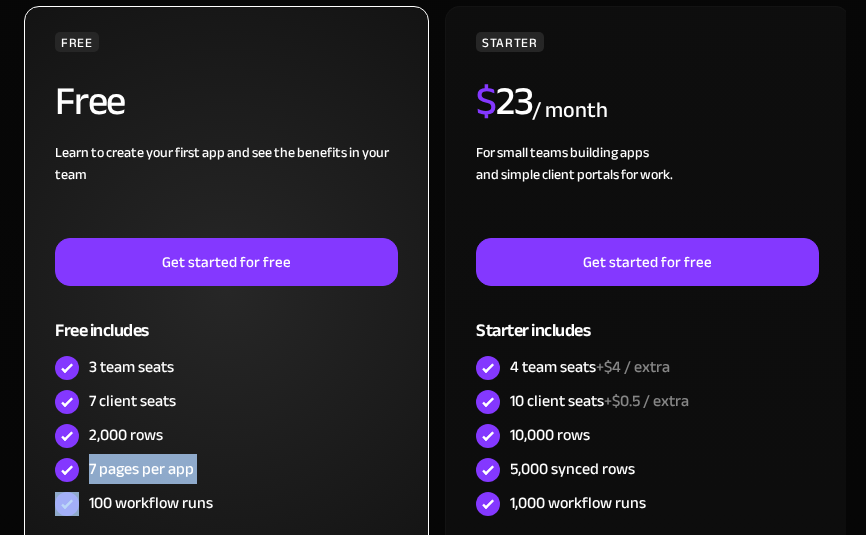 click on "7 pages per app" at bounding box center [141, 469] 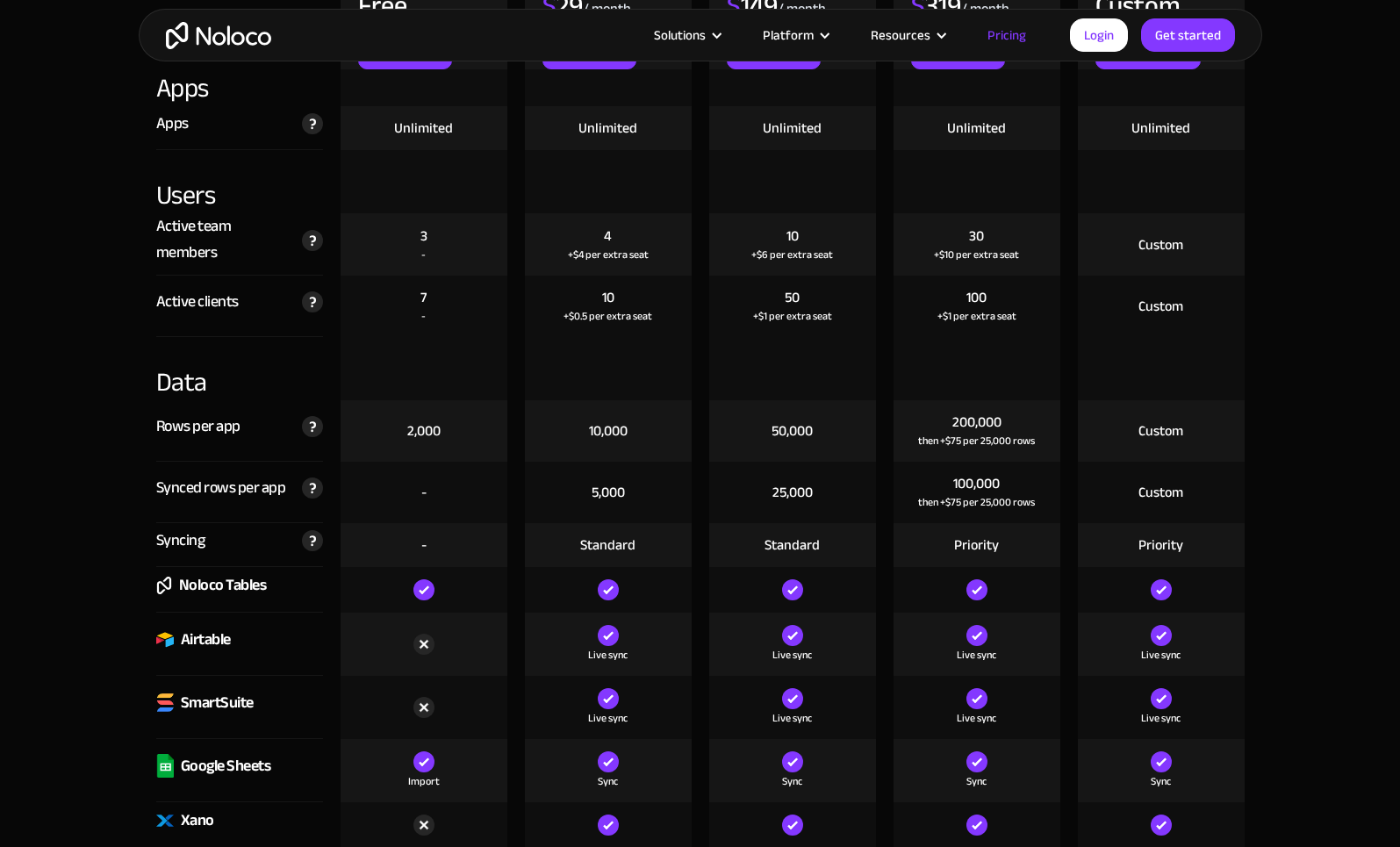 scroll, scrollTop: 2189, scrollLeft: 0, axis: vertical 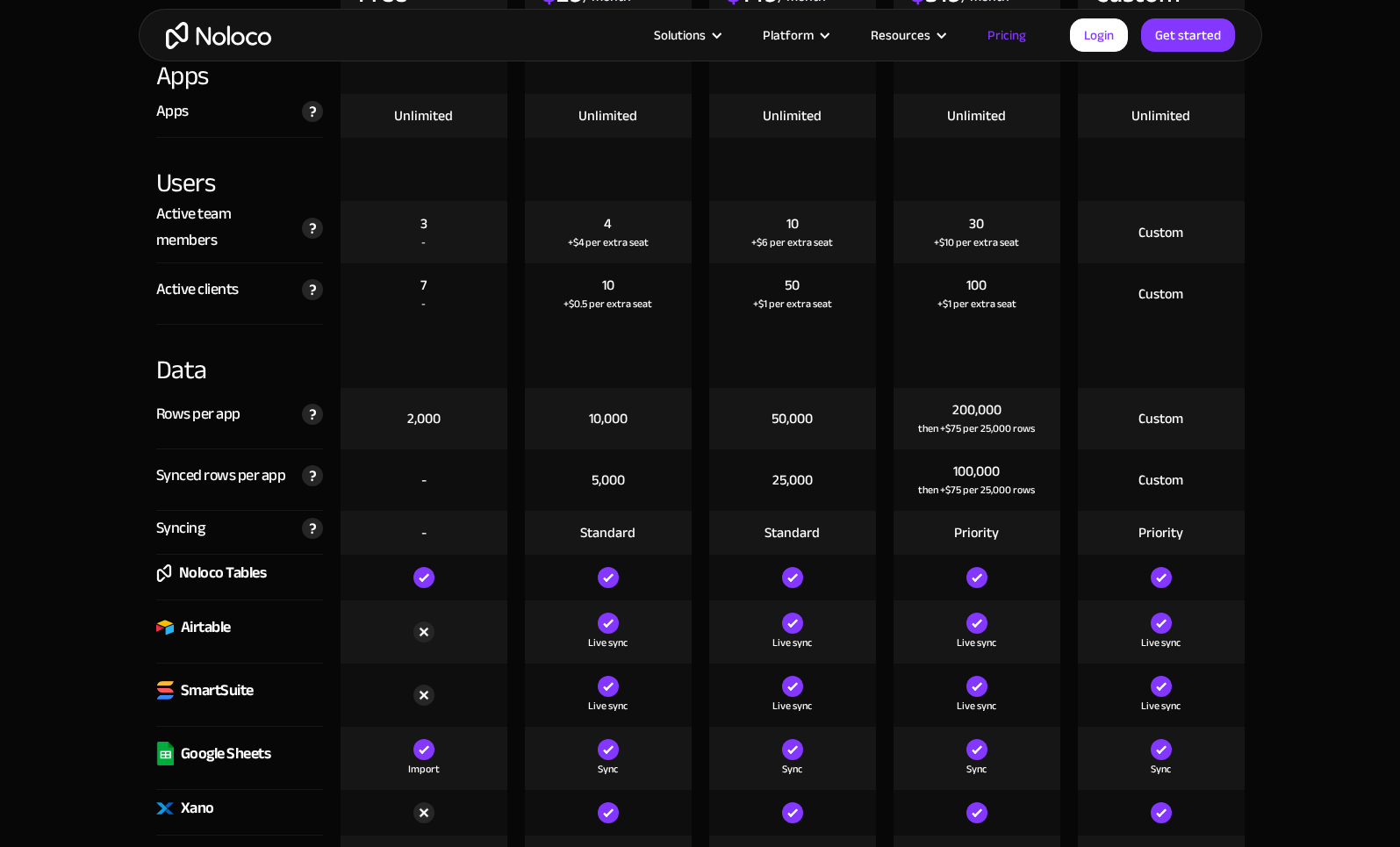 click on "2,000" at bounding box center [424, 419] 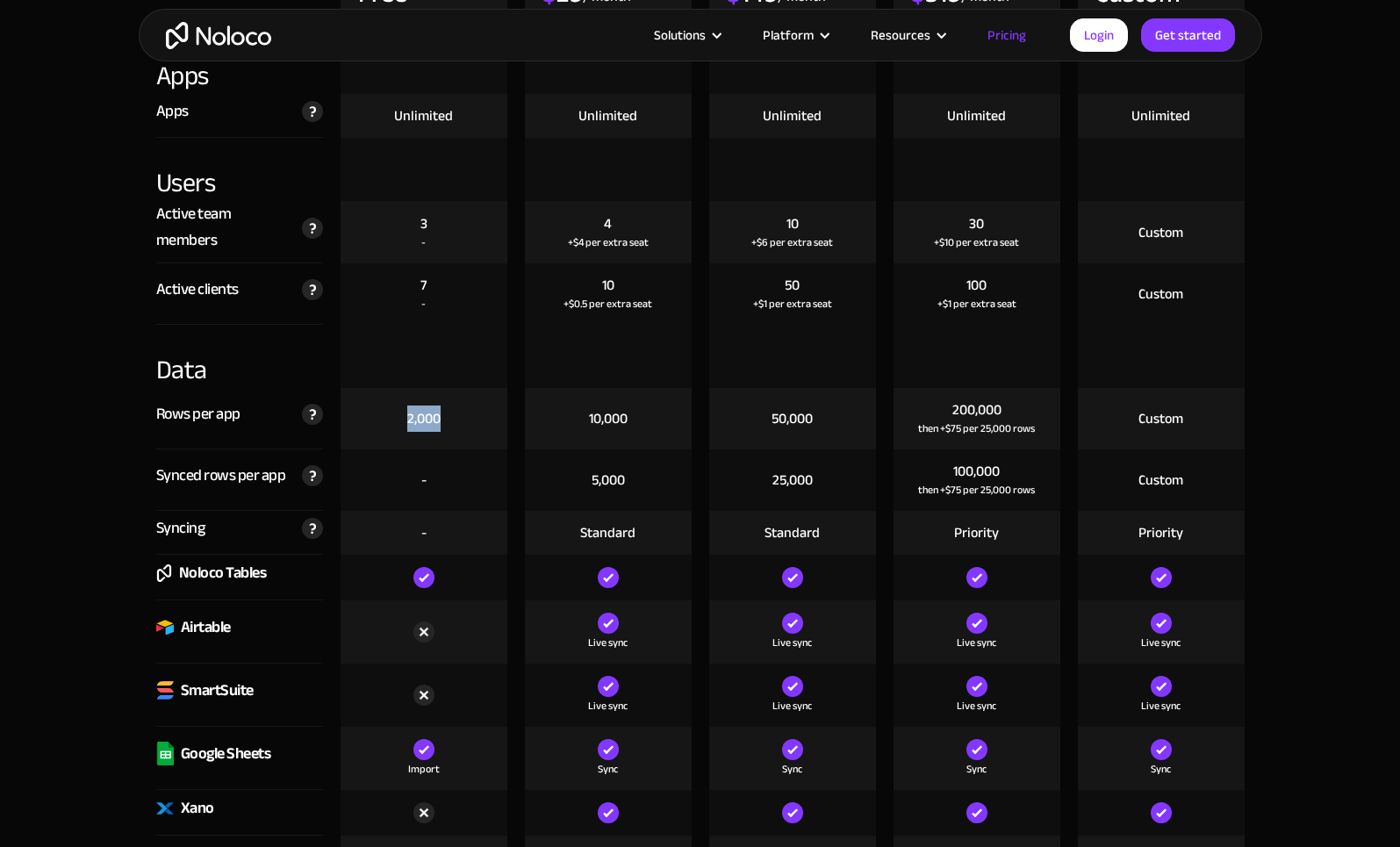 click on "2,000" at bounding box center [424, 419] 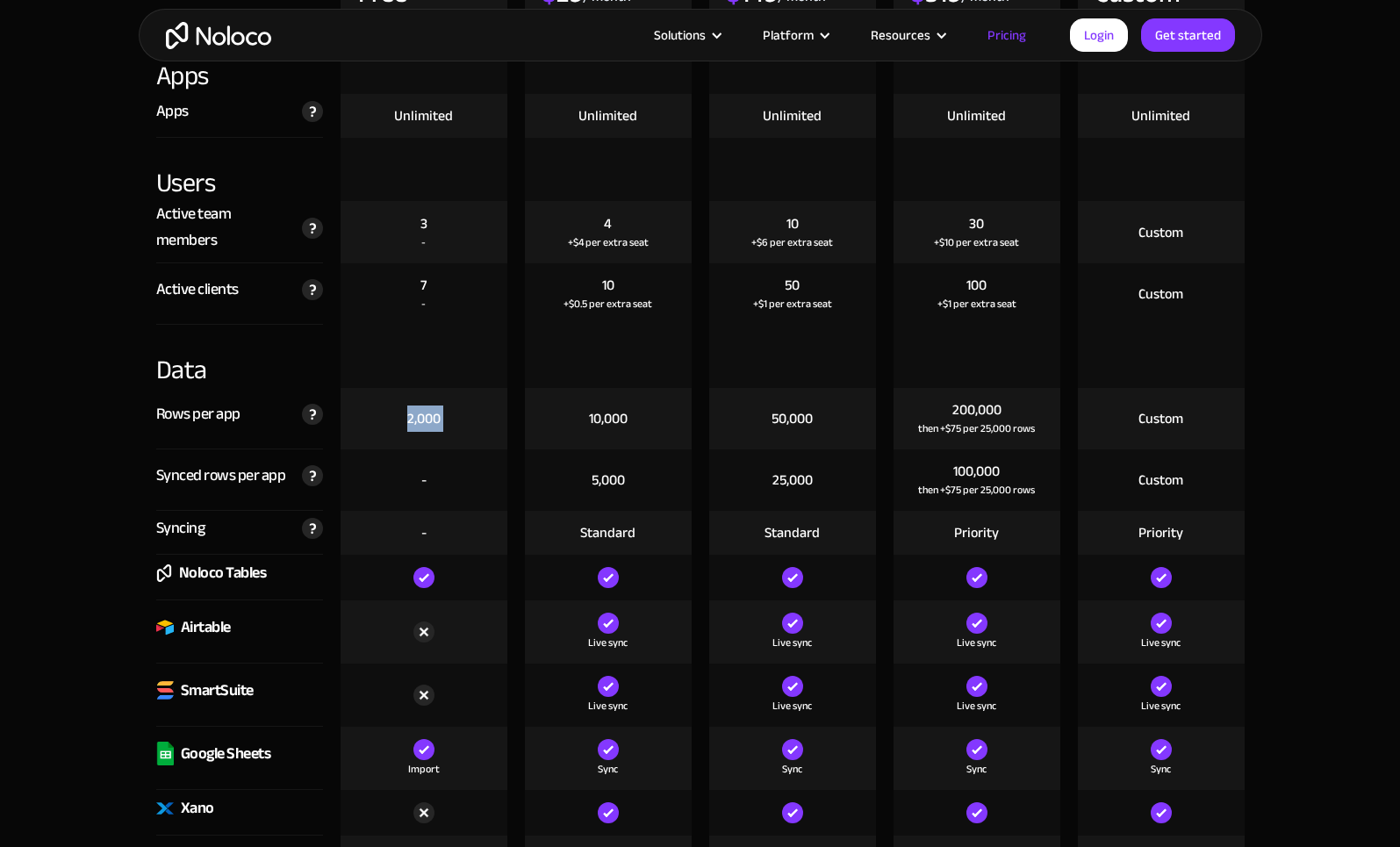click on "2,000" at bounding box center [424, 419] 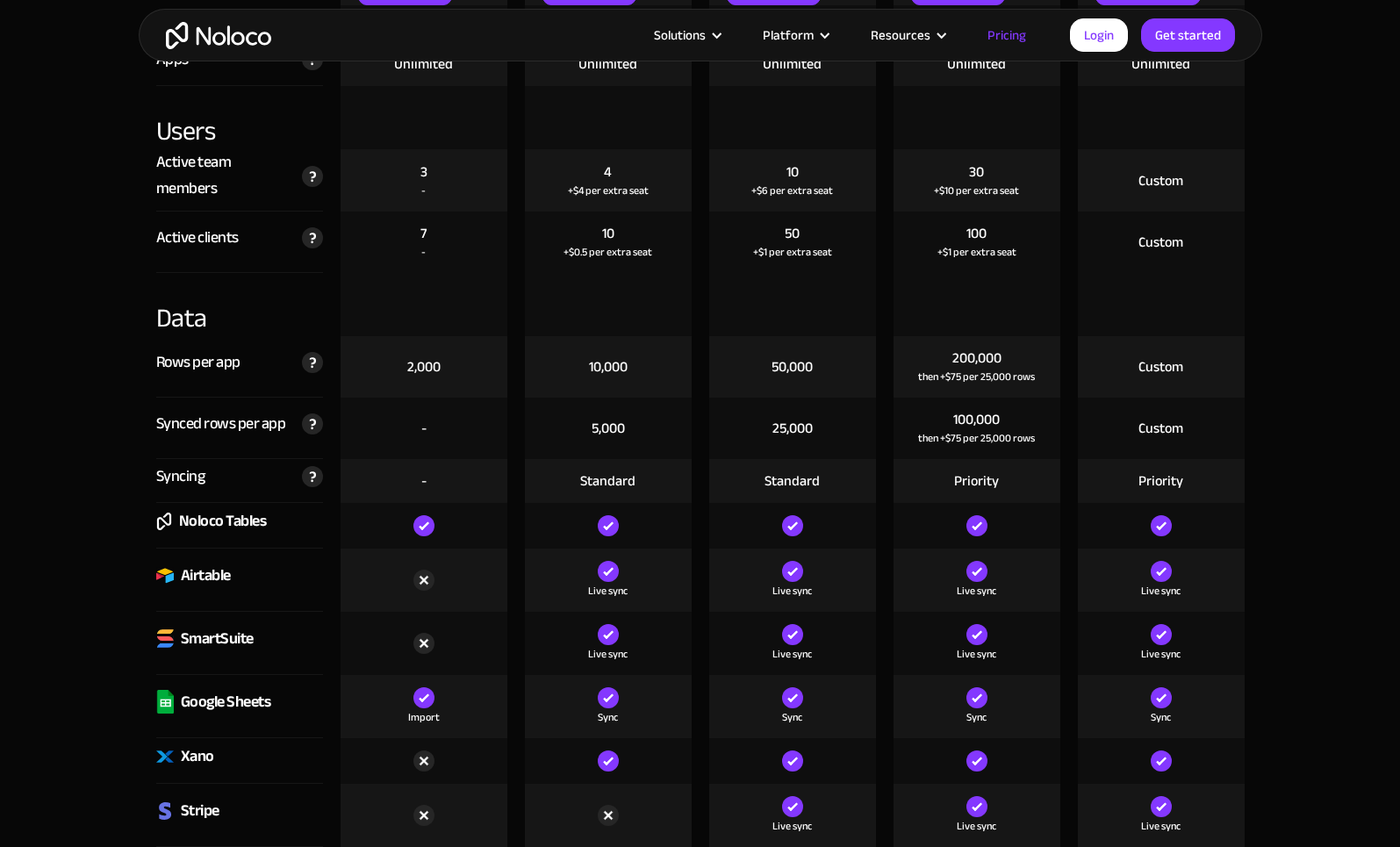 scroll, scrollTop: 2242, scrollLeft: 0, axis: vertical 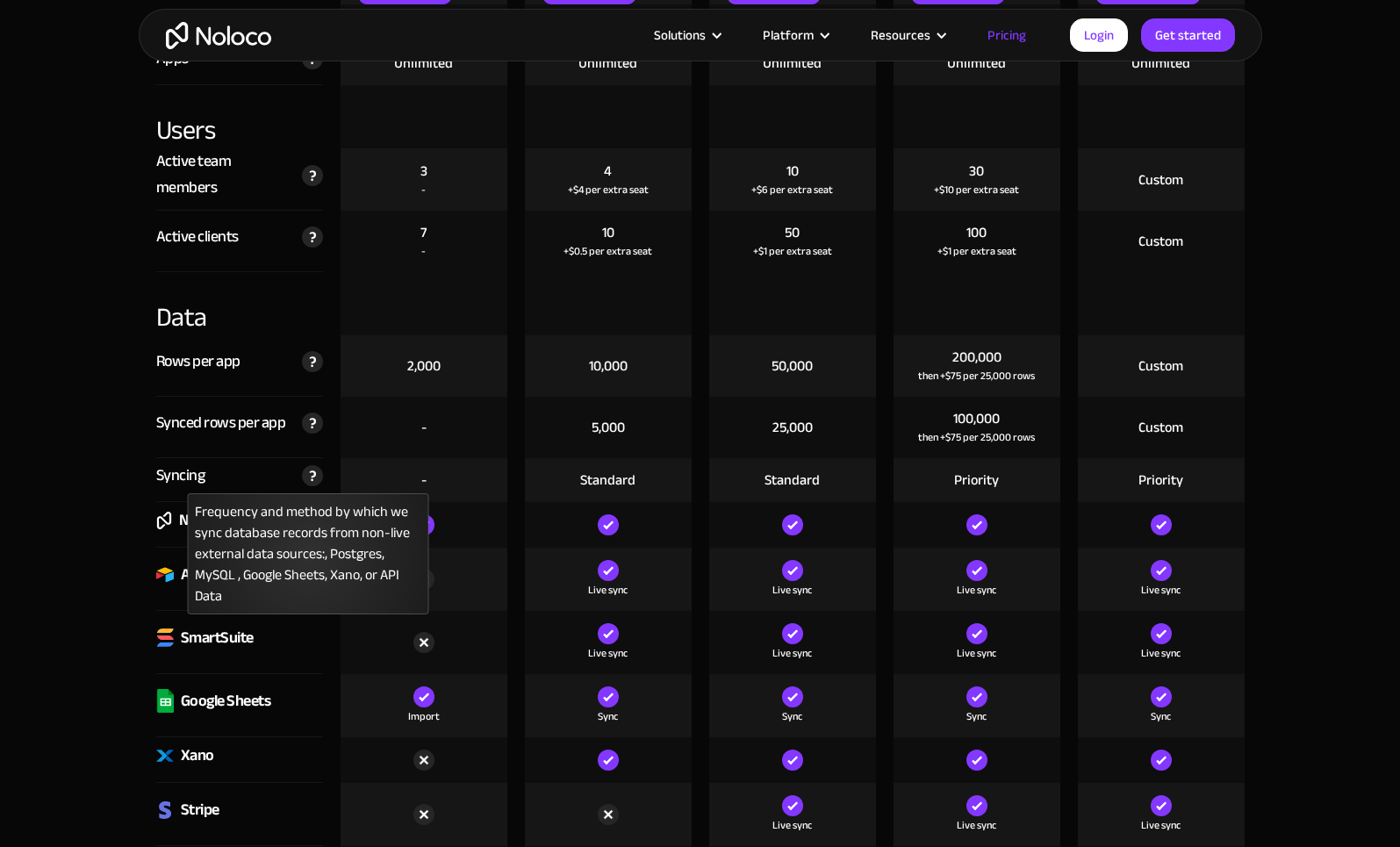 click at bounding box center [312, 476] 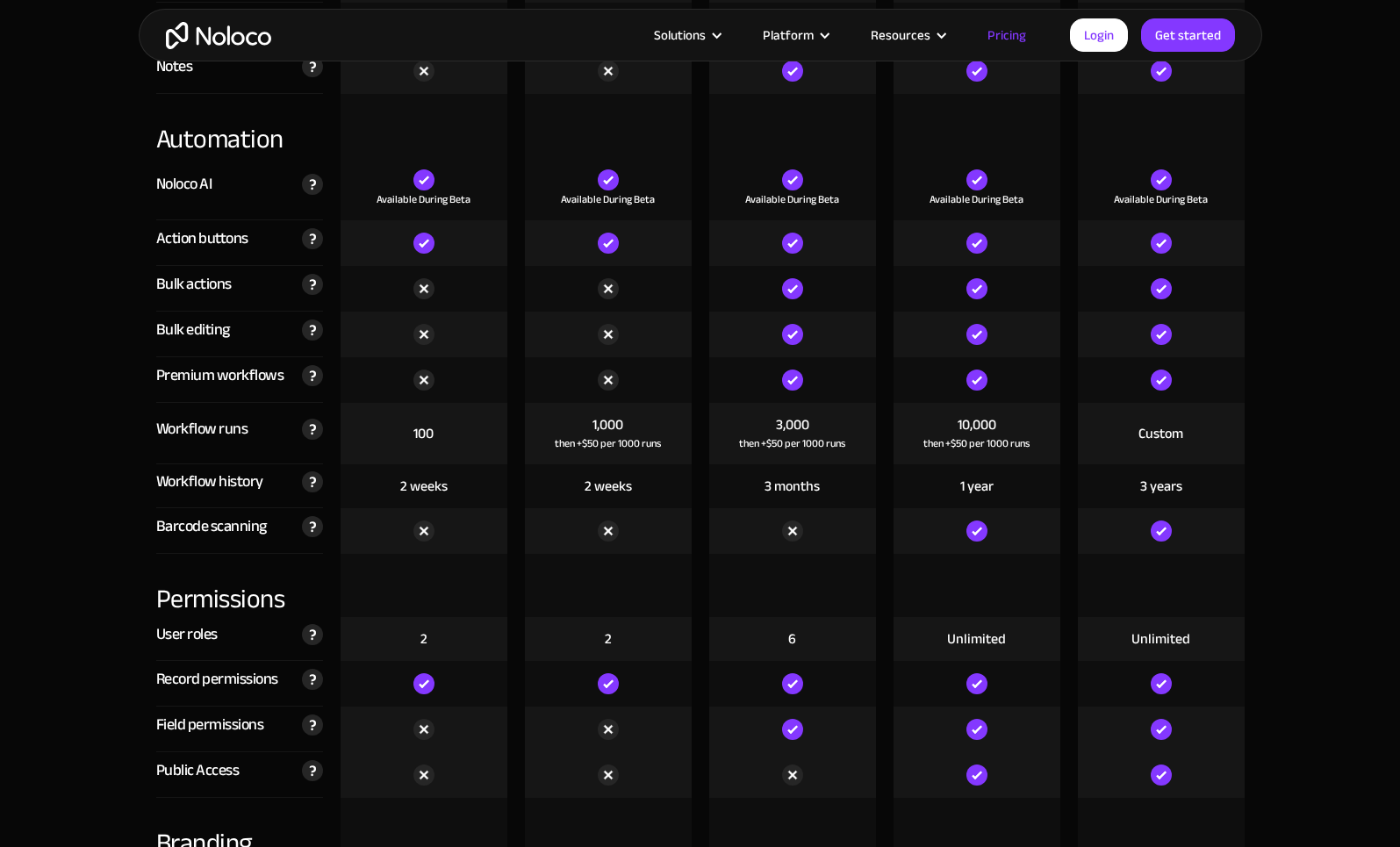 scroll, scrollTop: 3486, scrollLeft: 0, axis: vertical 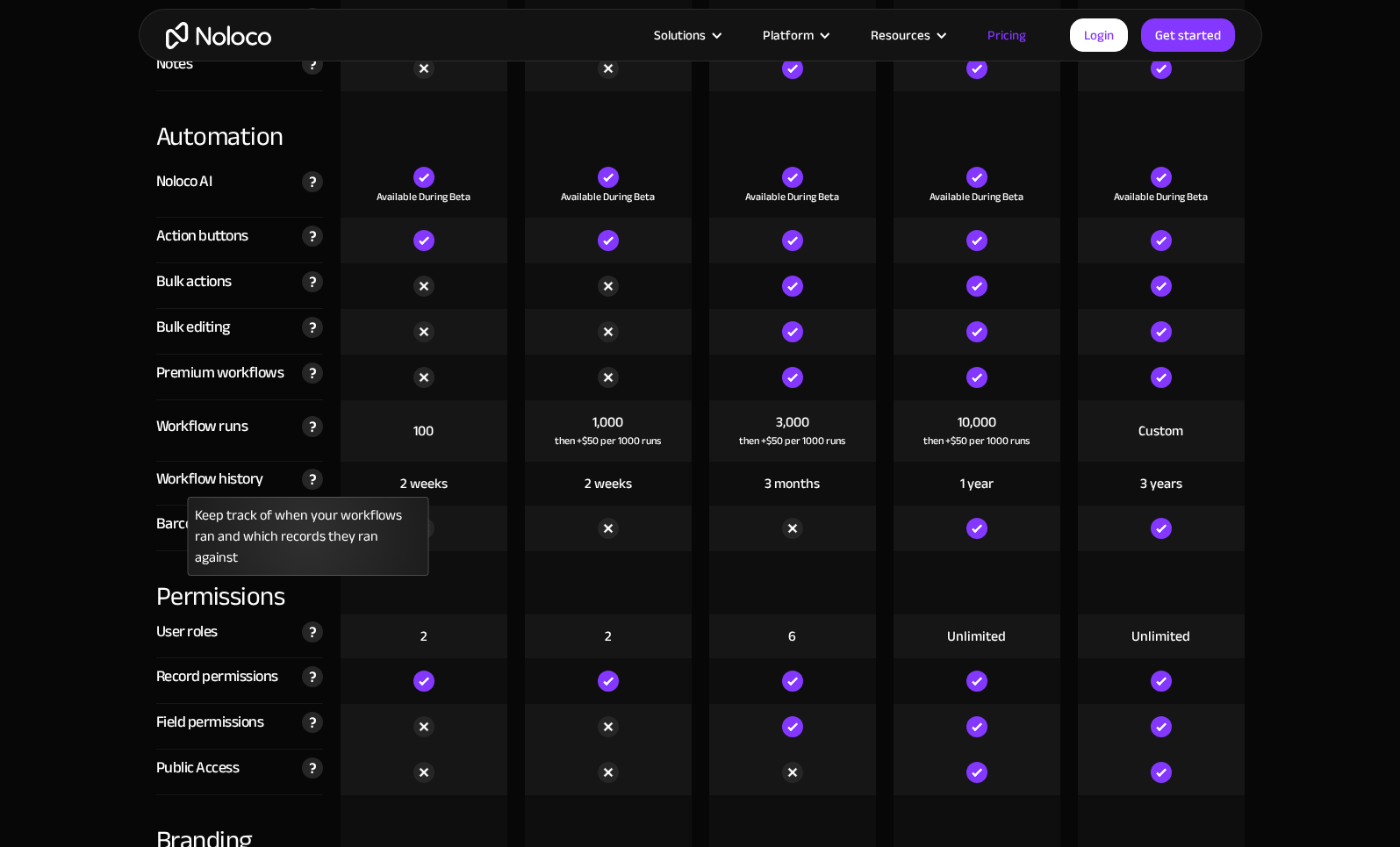 click at bounding box center [312, 479] 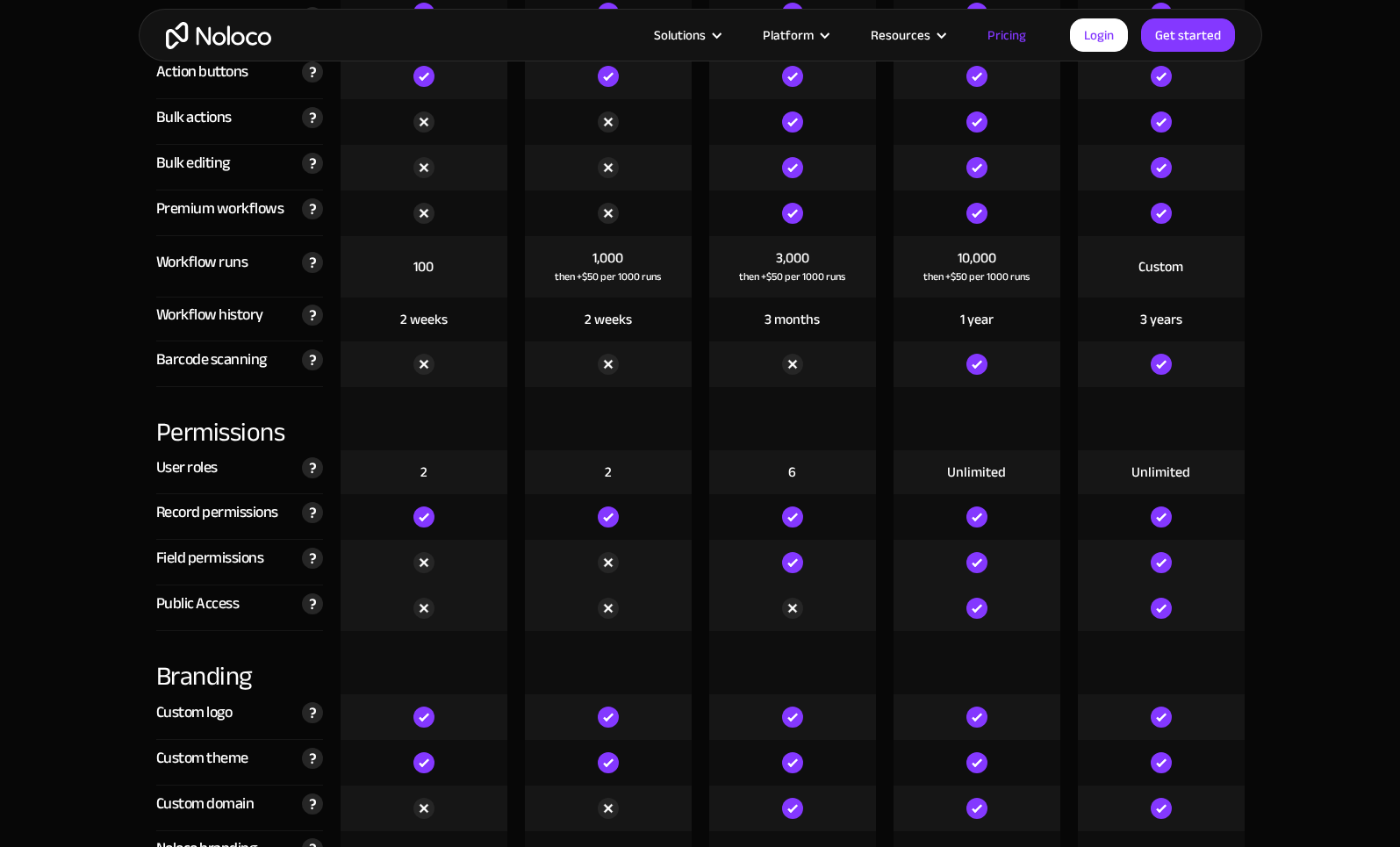 scroll, scrollTop: 3653, scrollLeft: 0, axis: vertical 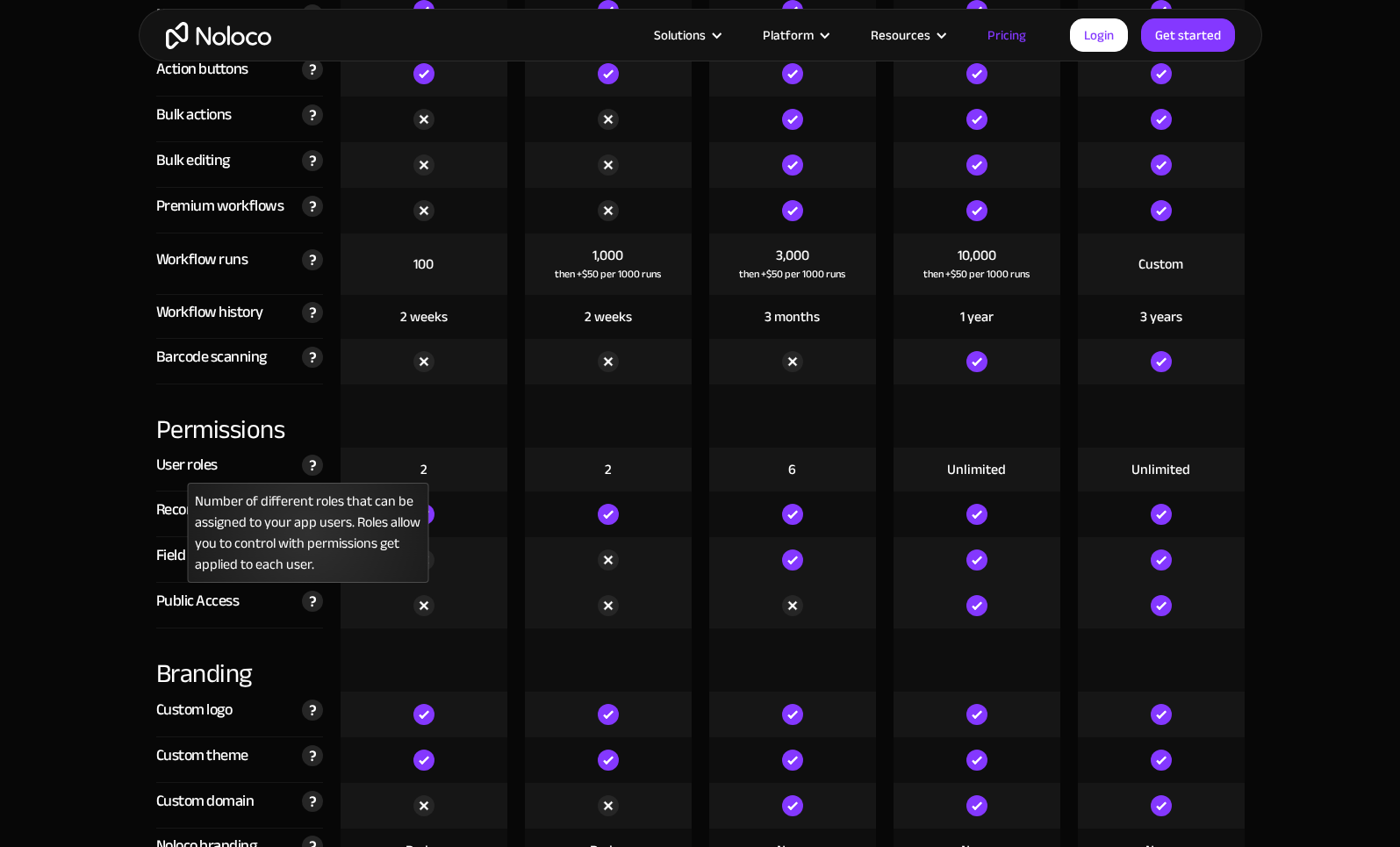 click at bounding box center (312, 465) 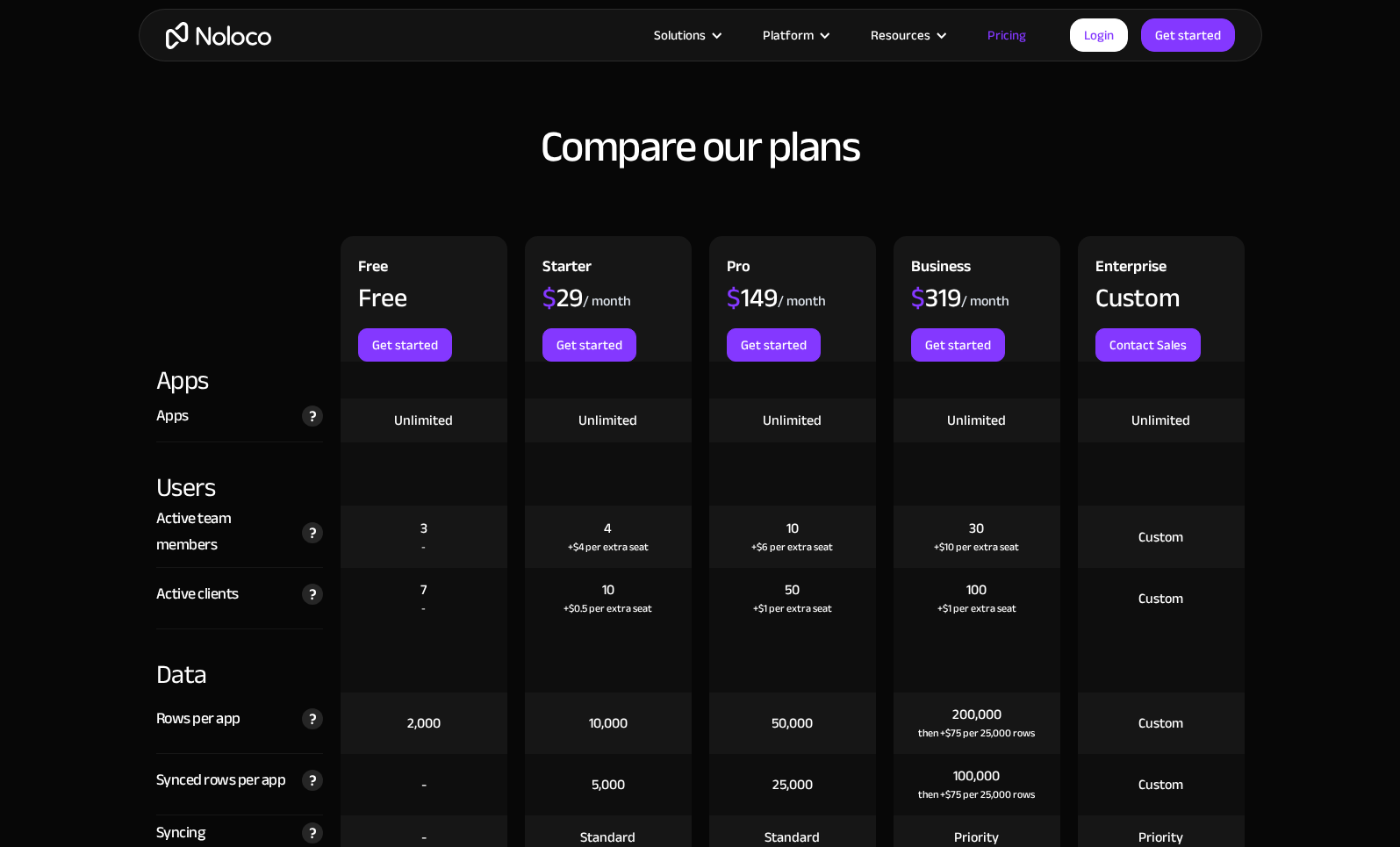 scroll, scrollTop: 1167, scrollLeft: 0, axis: vertical 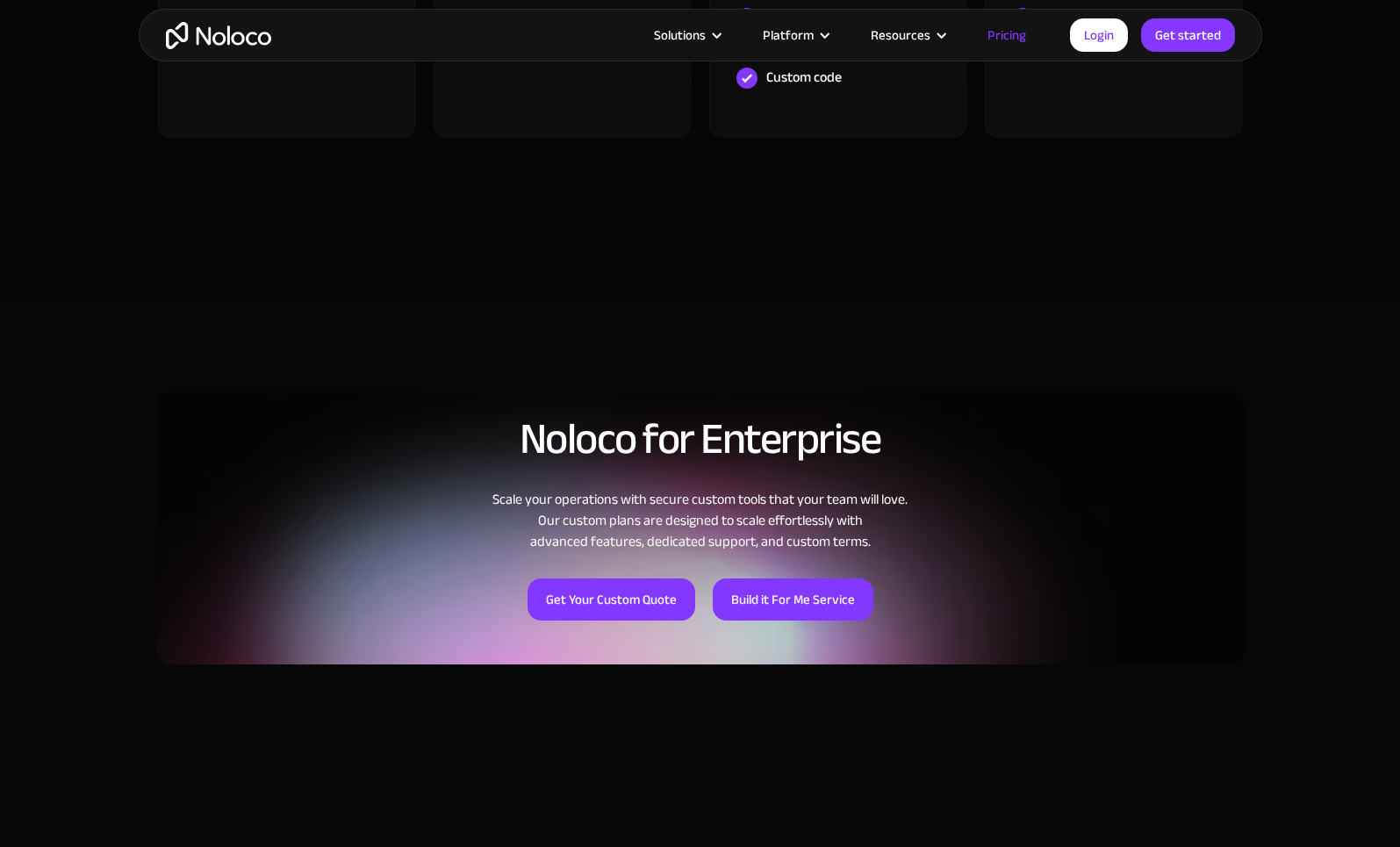click on "FREE Free Learn to create your first app and see the benefits in your team ‍ Get started for free Free includes 3 team seats 7 client seats 2,000 rows 7 pages per app 100 workflow runs STARTER $ 29 / month For small teams building apps and simple client portals for work. ‍ Get started for free Starter includes 4 team seats  +$4 / extra 10 client seats  +$0.5 / extra 10,000 rows  5,000 synced rows 1,000 workflow runs PRO RECOMMENDED $ 149 / month For growing teams building client portals and internal tools to optimize workflows. Get started for free Everything in Starter with 10 team seats  +$6 / extra 50 client seats  +$1 / extra  50,000 rows 25,000 synced rows 3,000 workflow runs Custom domain Record-level permissions Field-level permissions Custom code BUSINESS $ 319 / month For businesses building connected  solutions across their organization. ‍ Get started for free Everything in Pro with 30 team seats  +$10 / extra  100 client seats  +$1 / extra 200,000 rows 100,000 synced rows 10,000 workflow runs" at bounding box center [700, -141] 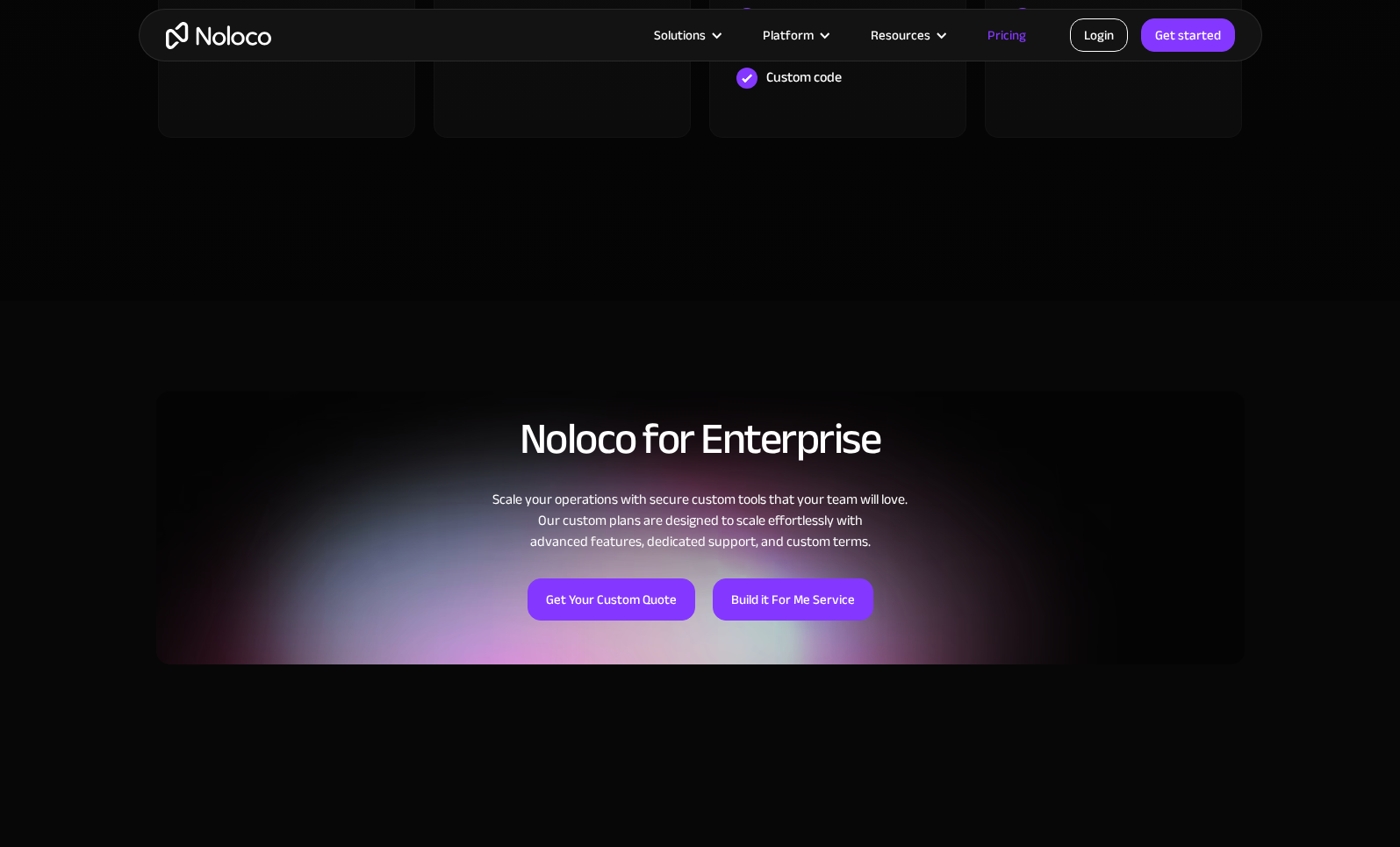 click on "Login" at bounding box center (1099, 35) 